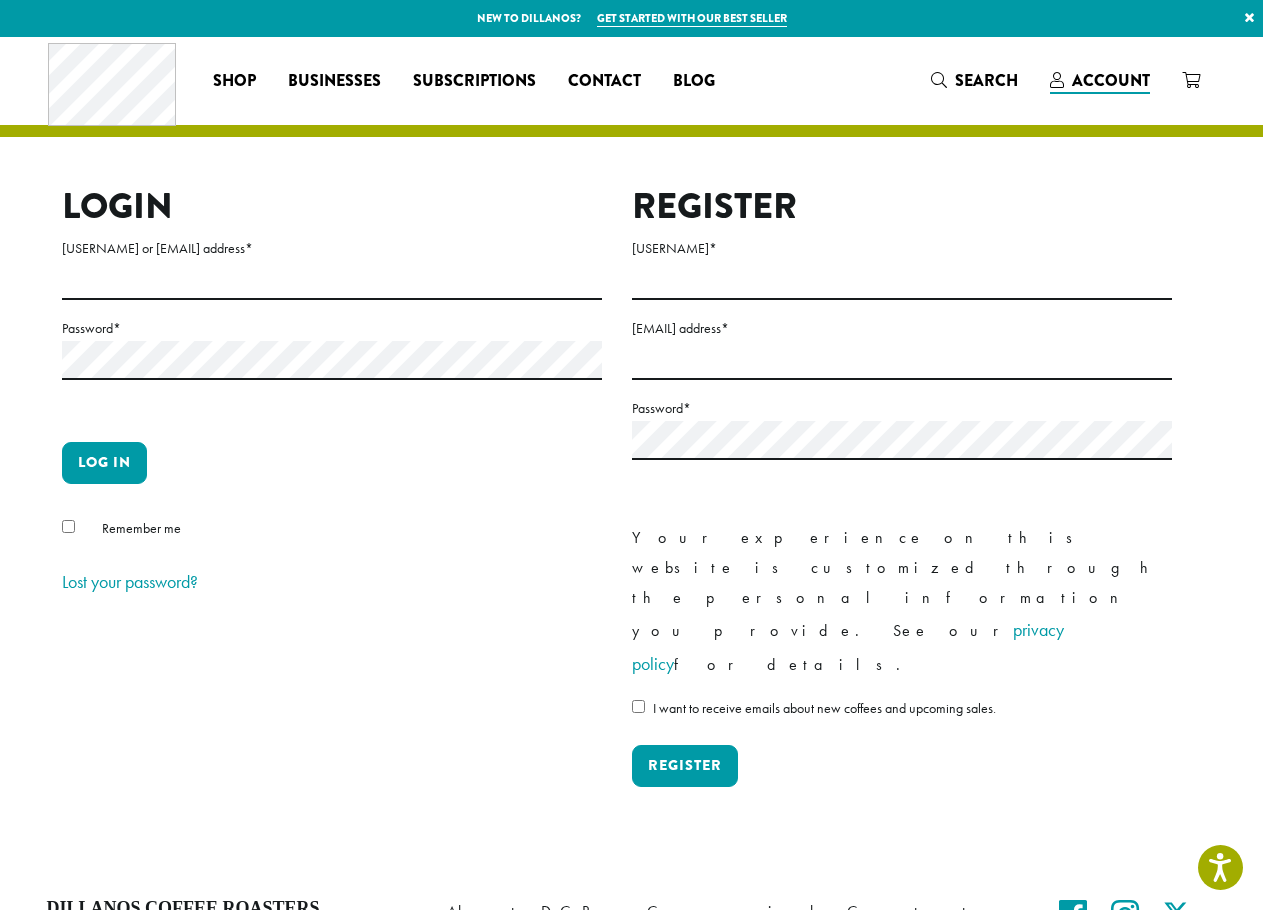 scroll, scrollTop: 0, scrollLeft: 0, axis: both 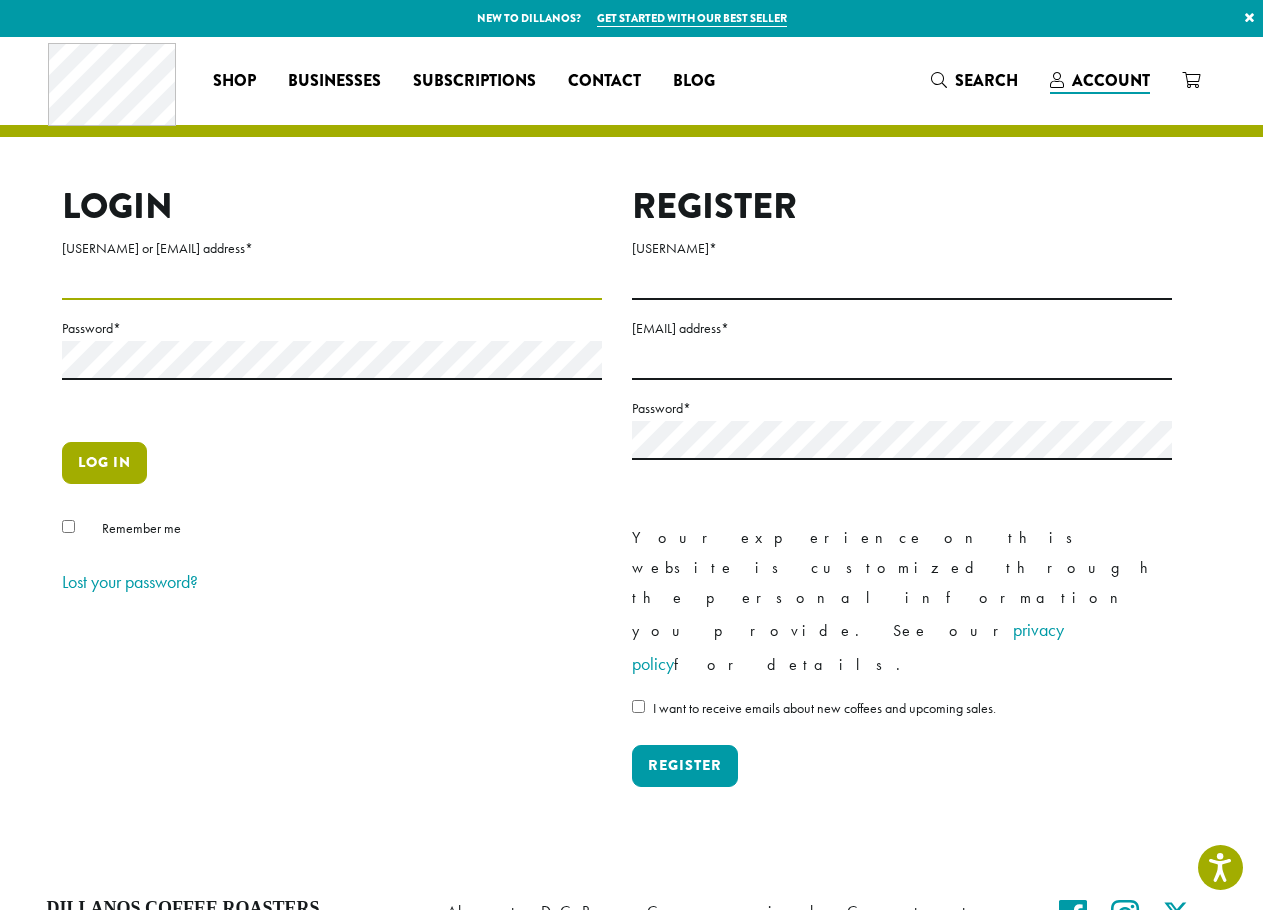 type on "**********" 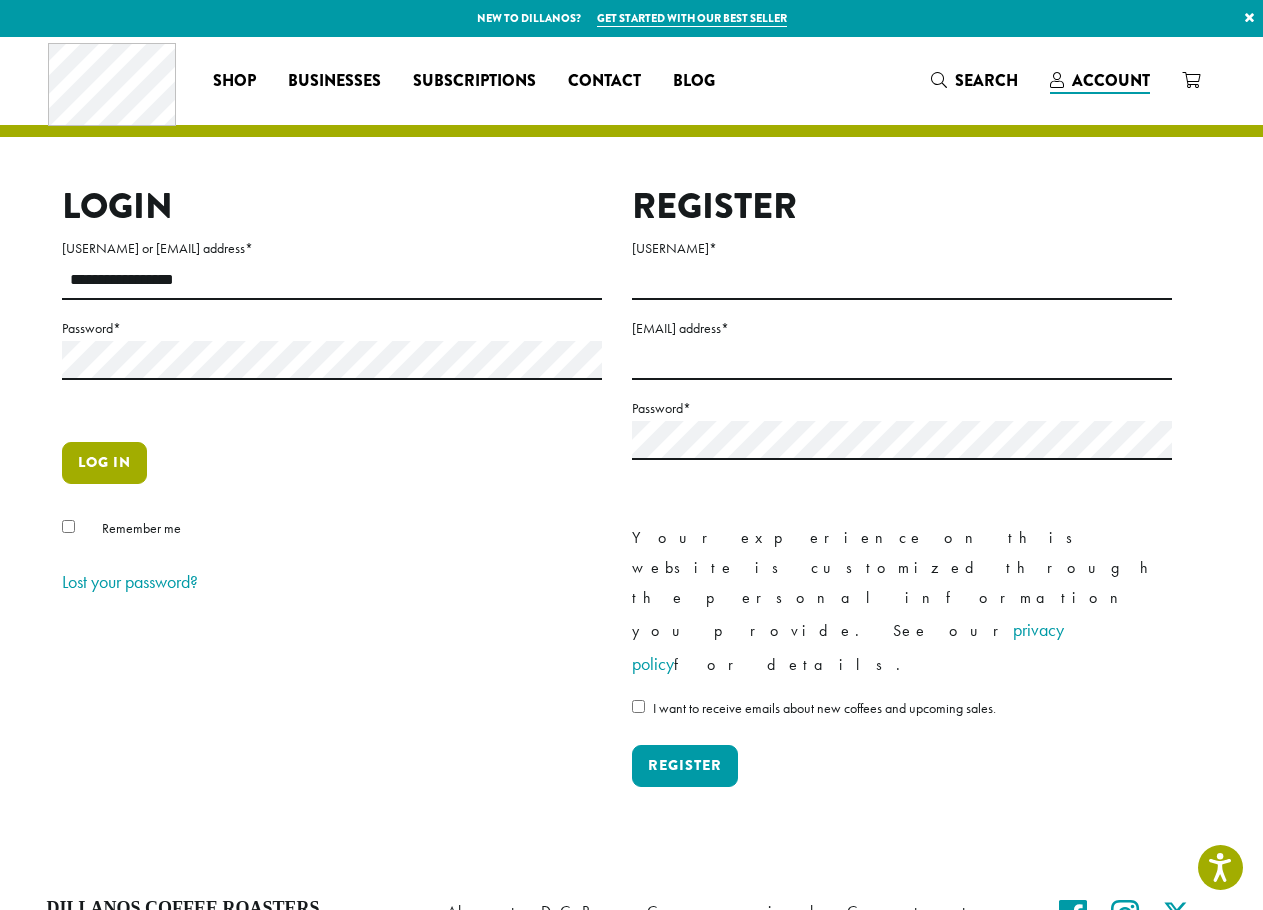 click on "Log in" at bounding box center [104, 463] 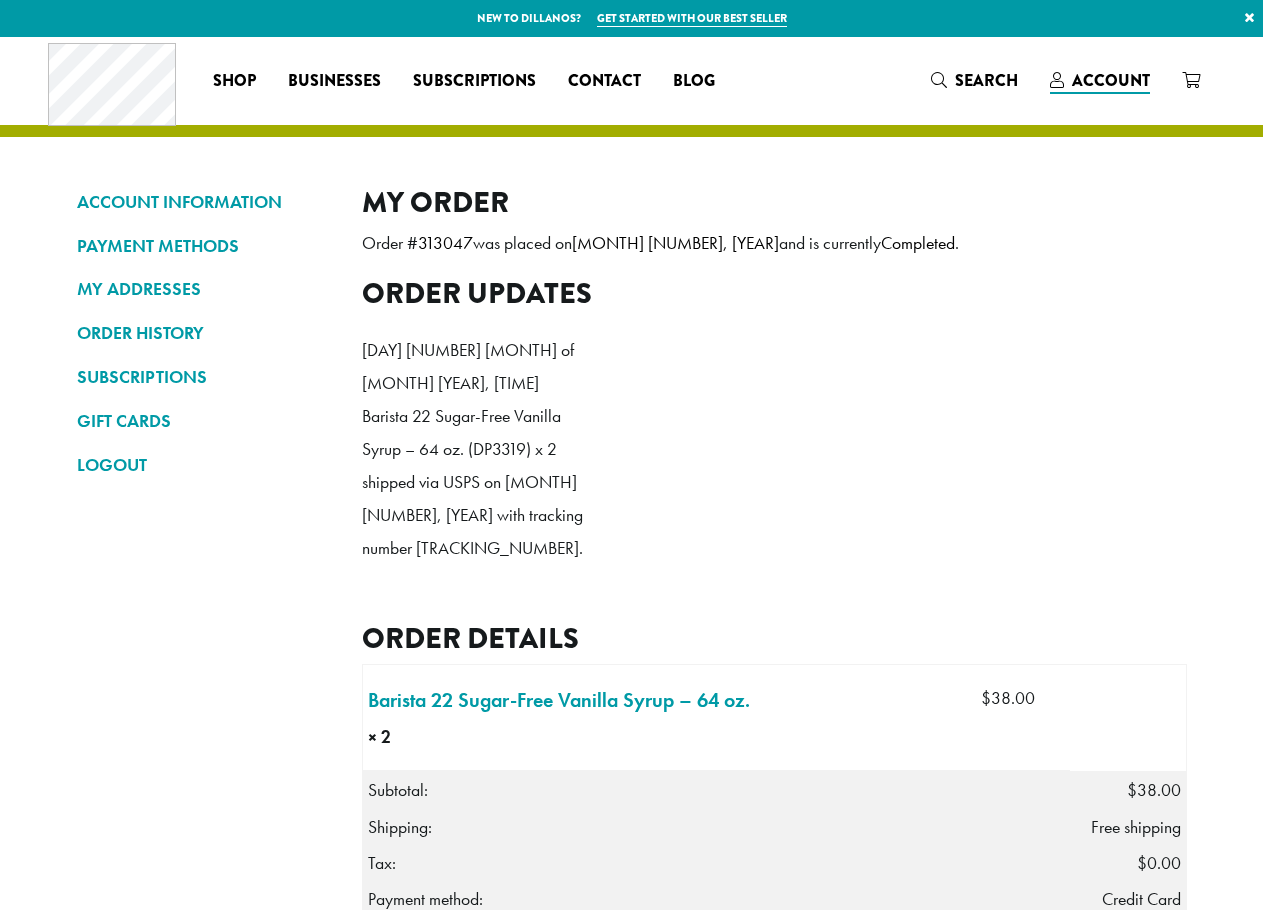 scroll, scrollTop: 0, scrollLeft: 0, axis: both 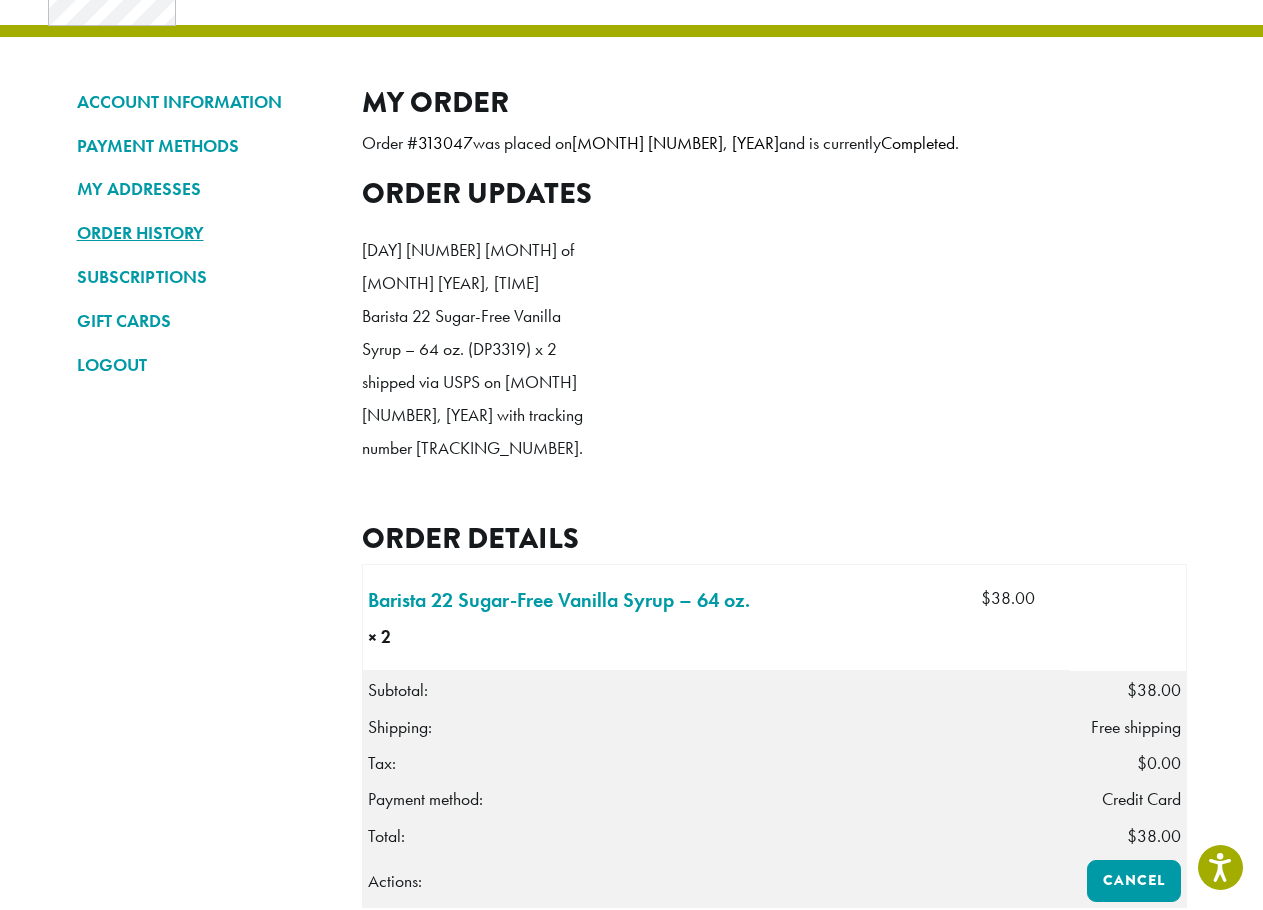 click on "ORDER HISTORY" at bounding box center [204, 233] 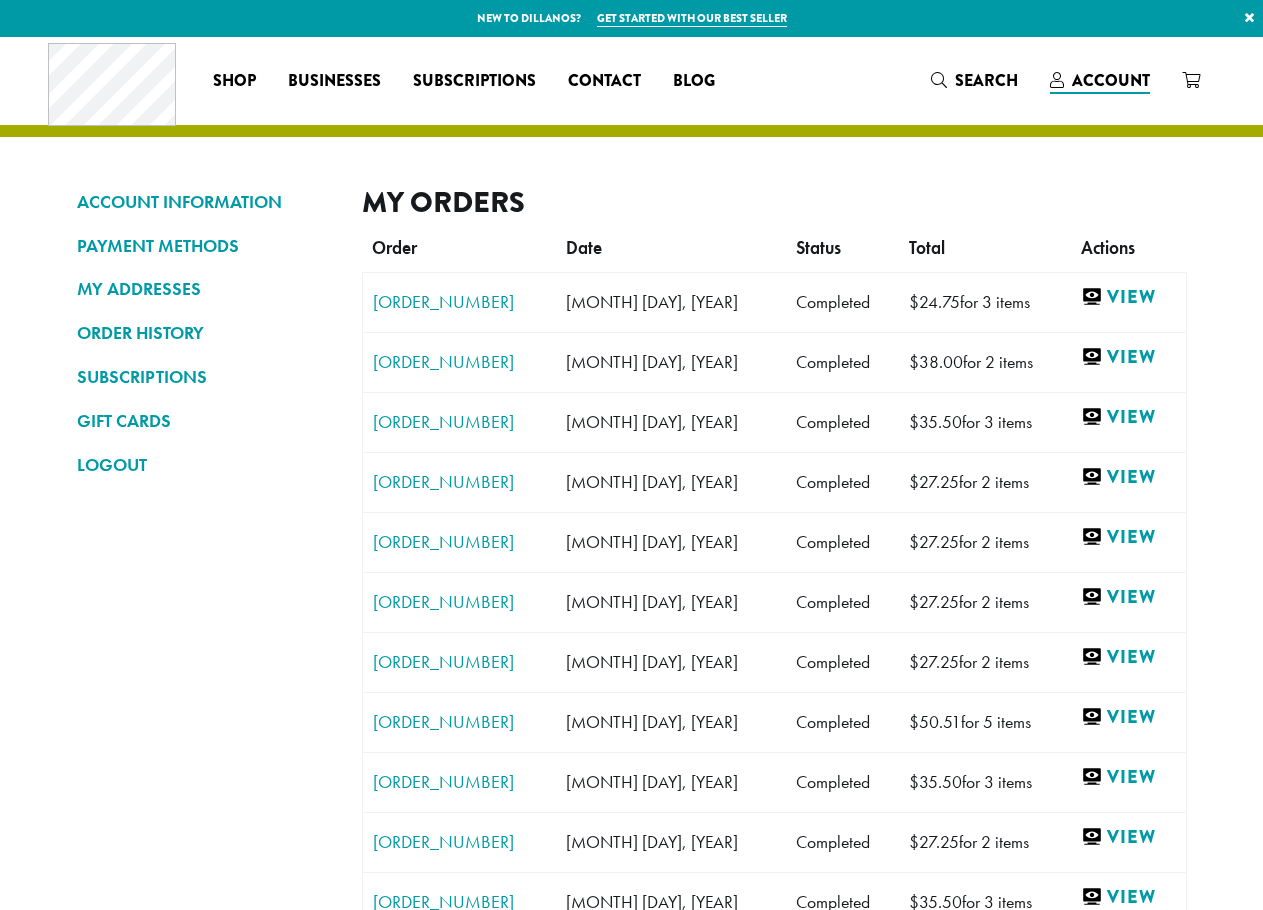 scroll, scrollTop: 0, scrollLeft: 0, axis: both 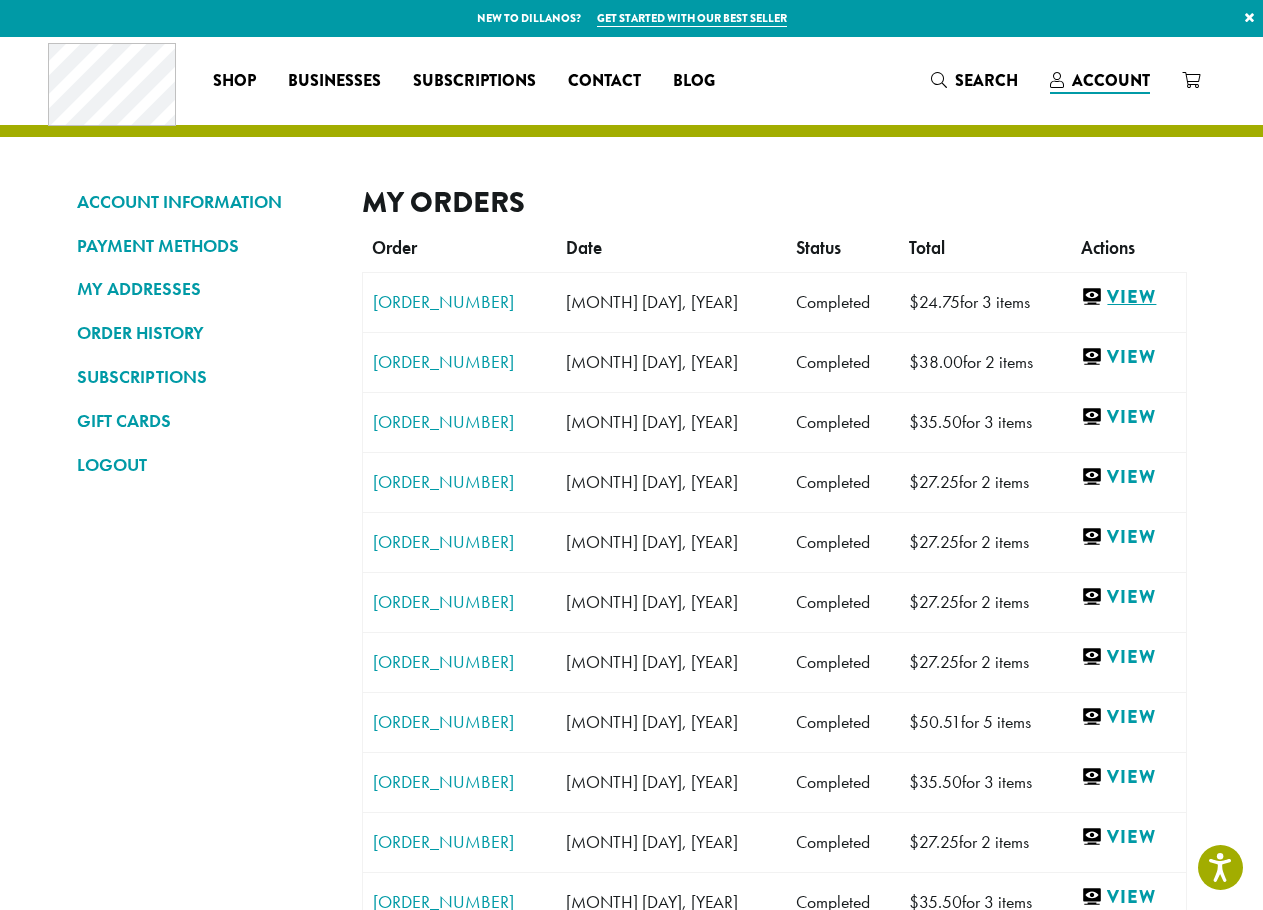 click on "View" at bounding box center (1128, 297) 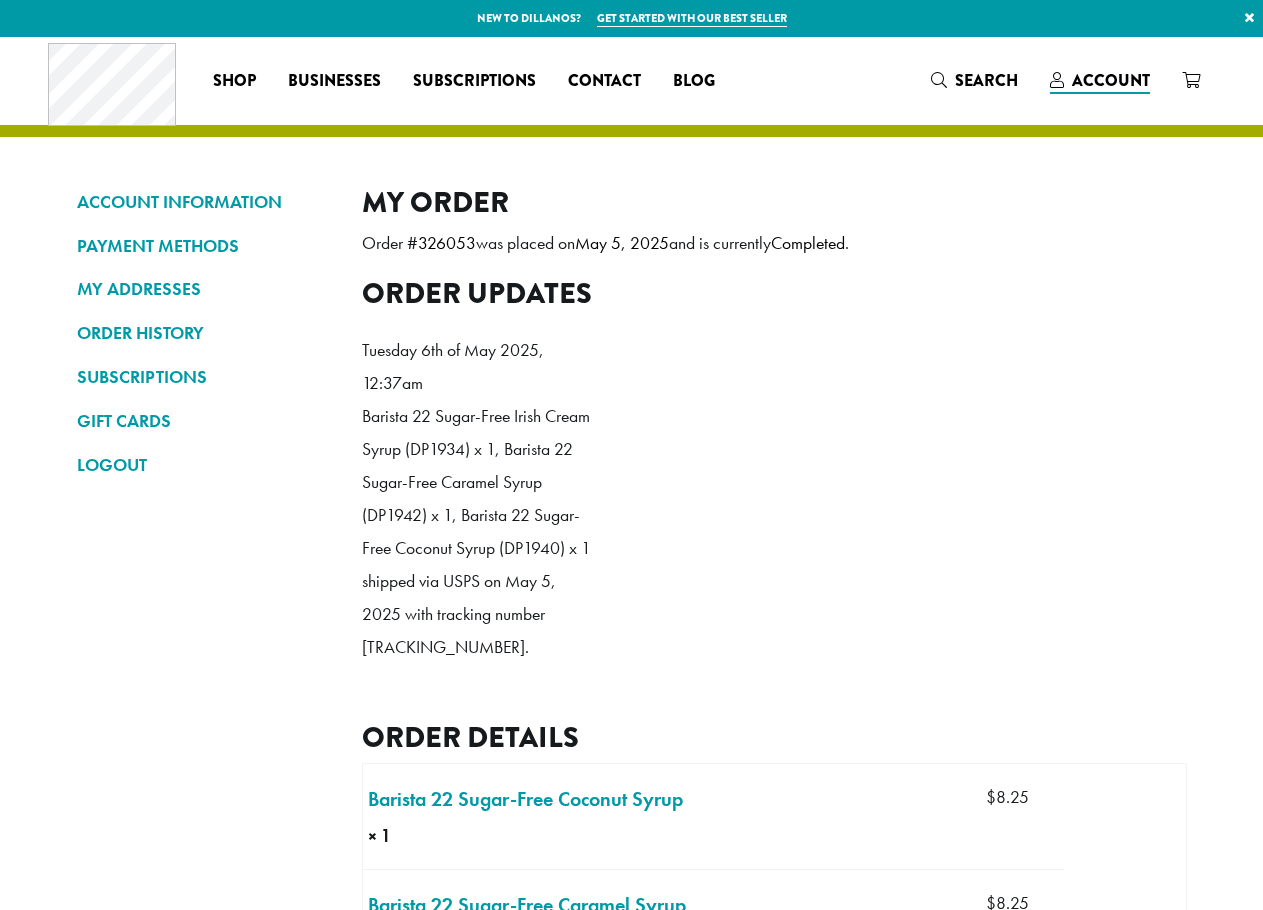 scroll, scrollTop: 0, scrollLeft: 0, axis: both 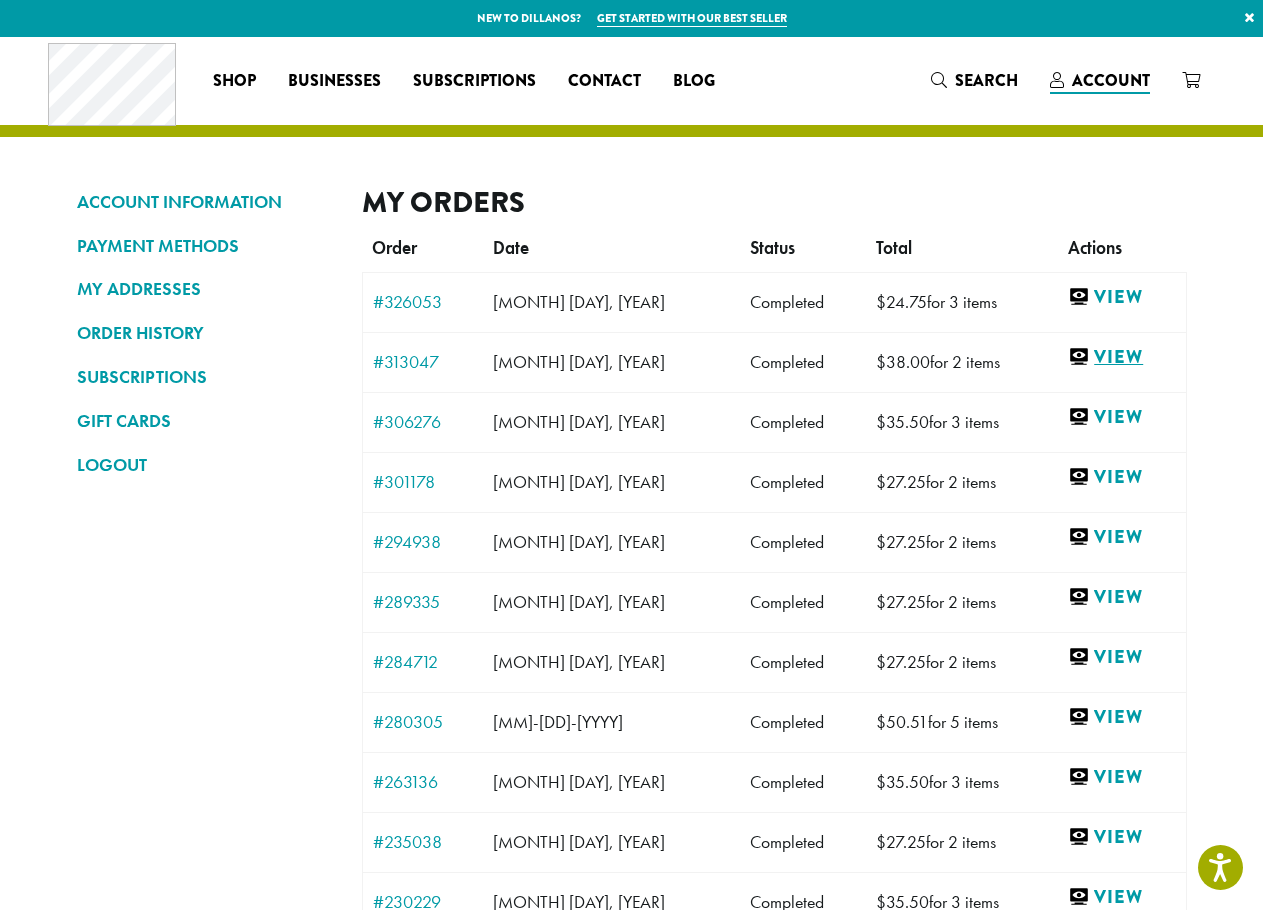 click on "View" at bounding box center [1121, 357] 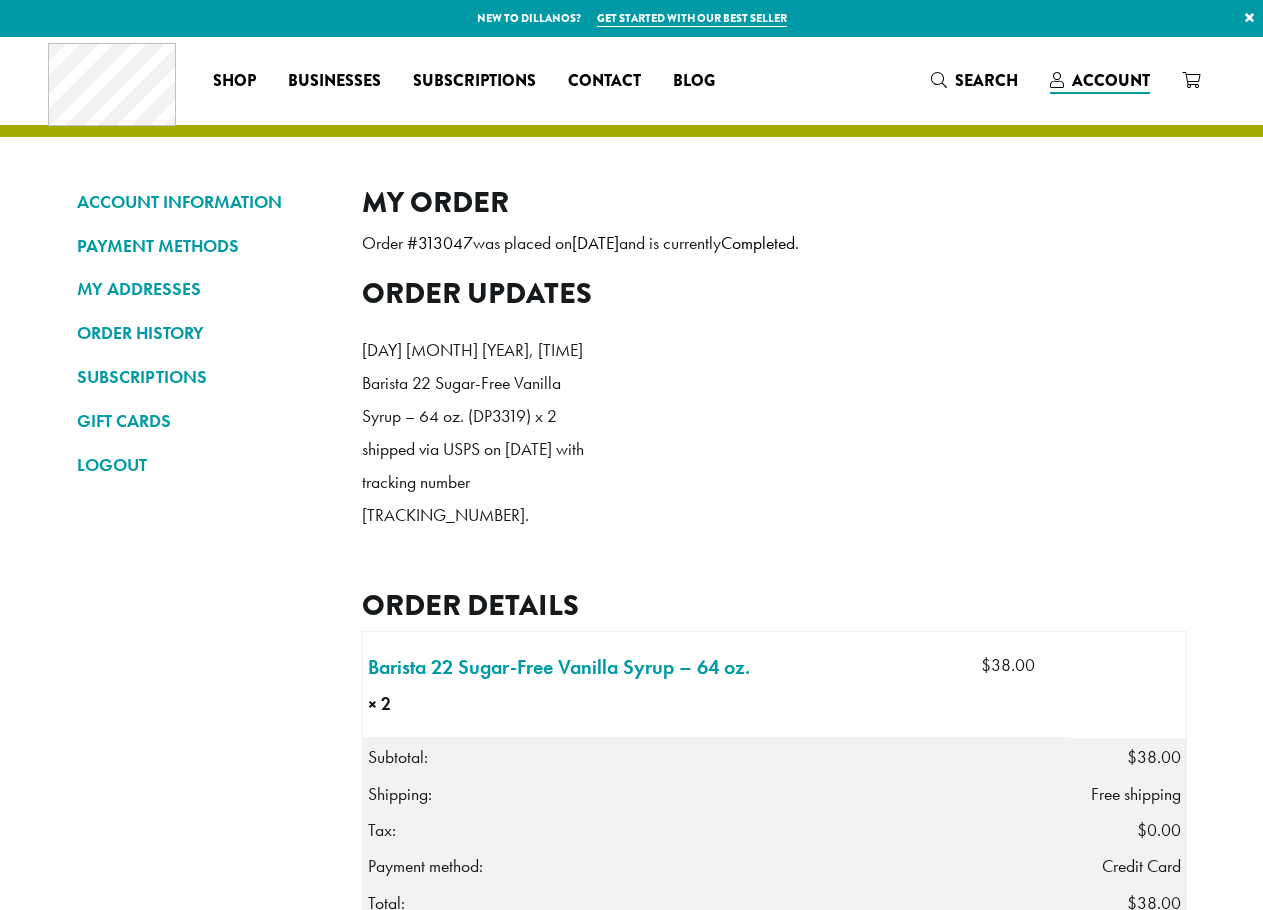 scroll, scrollTop: 0, scrollLeft: 0, axis: both 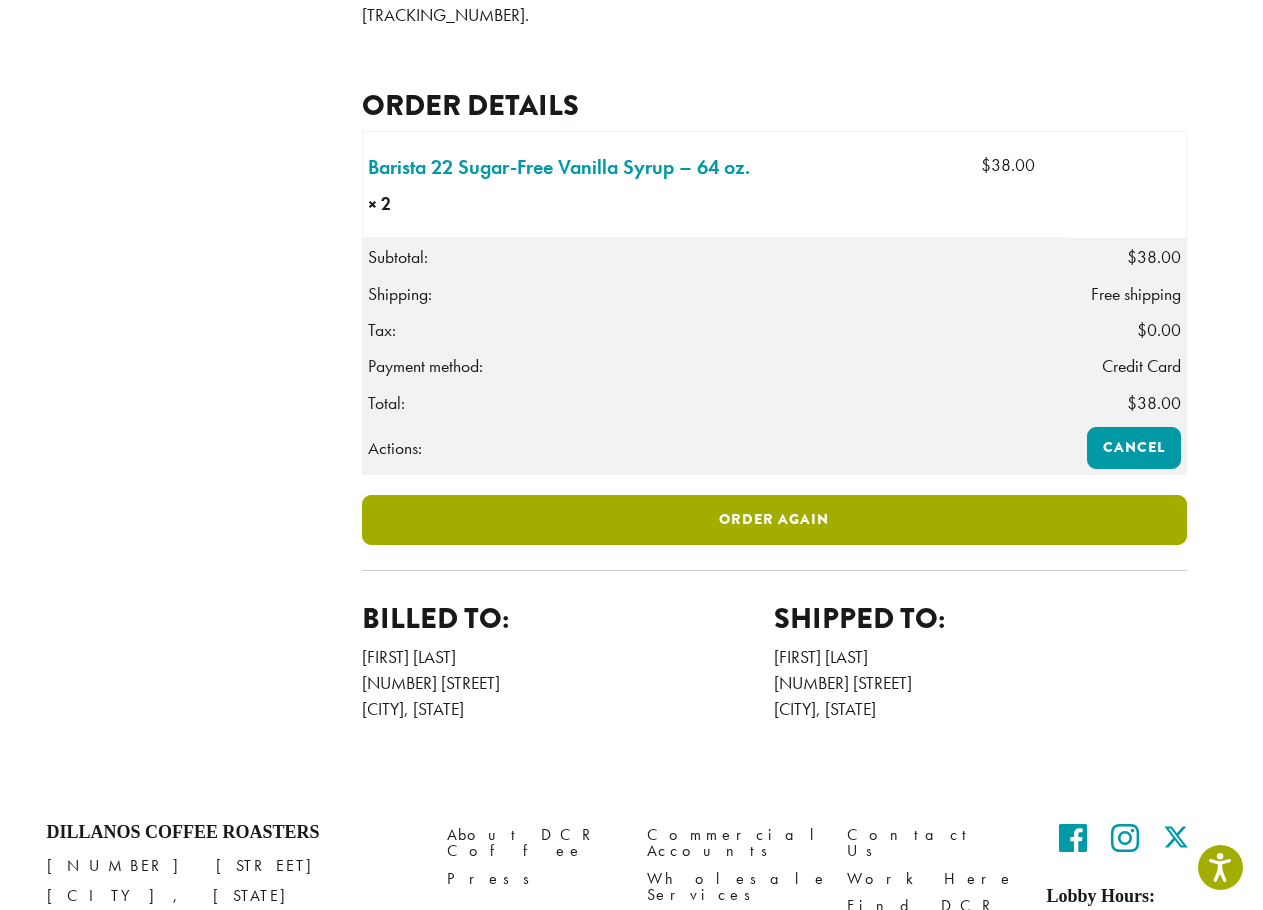 click on "Order again" at bounding box center (774, 520) 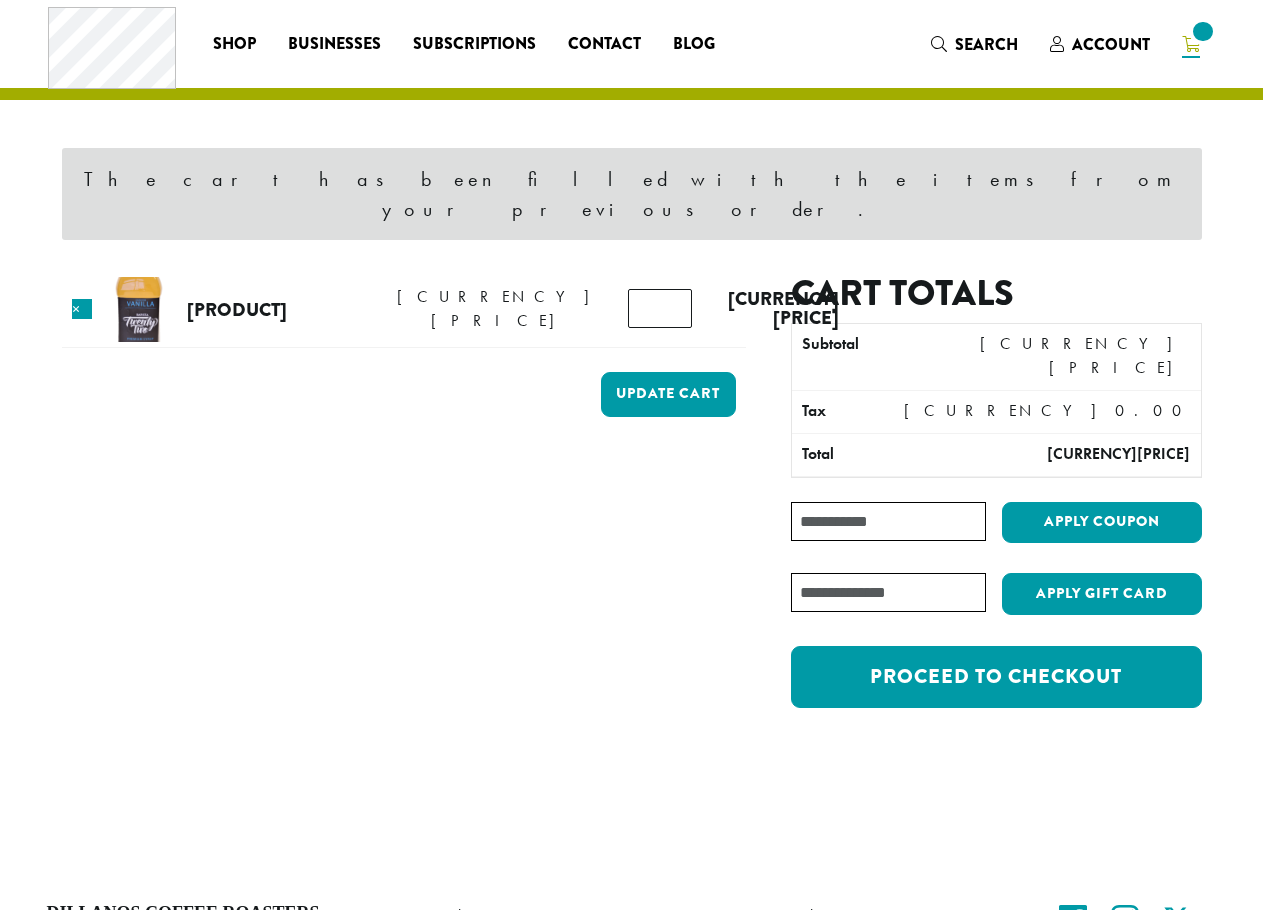 scroll, scrollTop: 0, scrollLeft: 0, axis: both 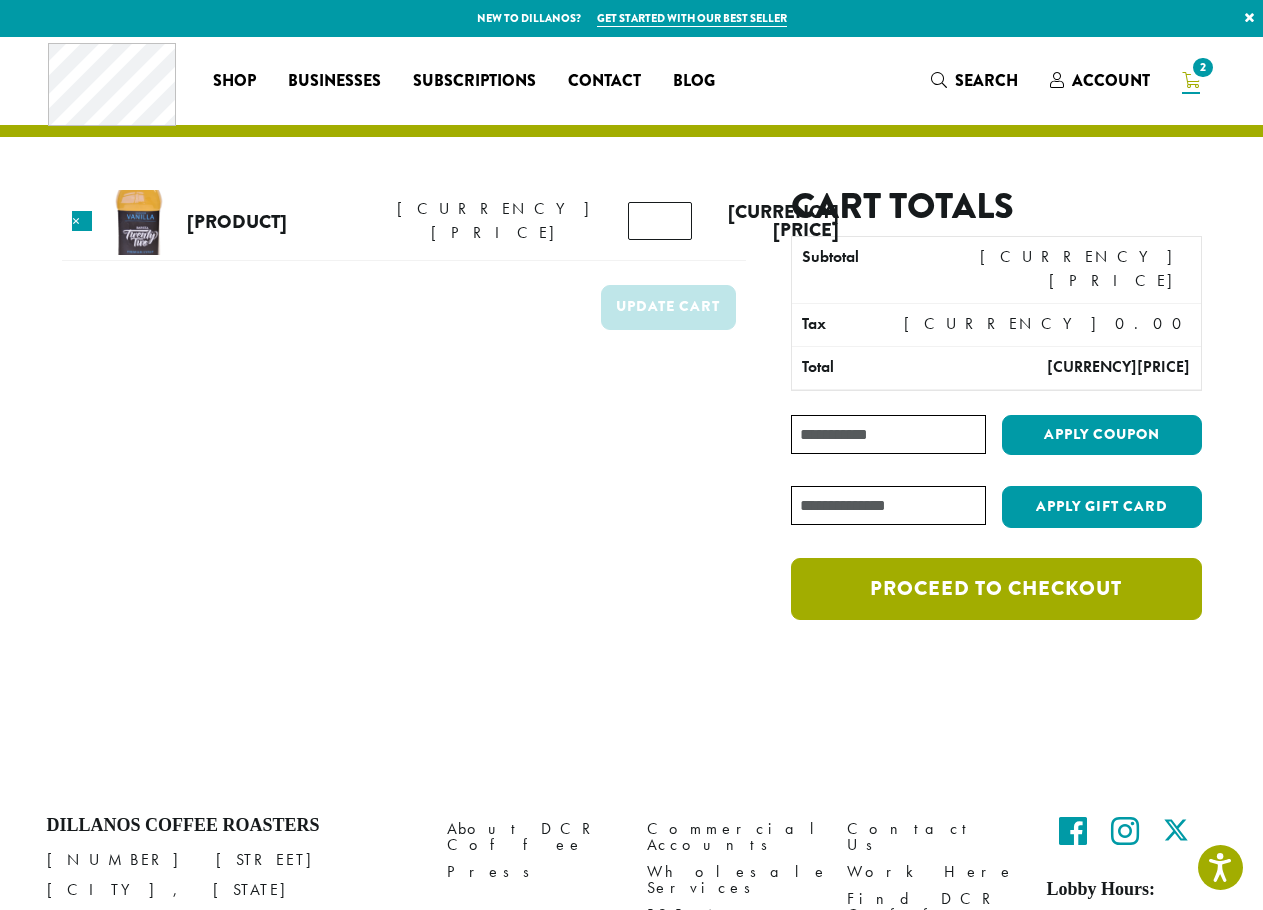 click on "Proceed to checkout" at bounding box center [996, 589] 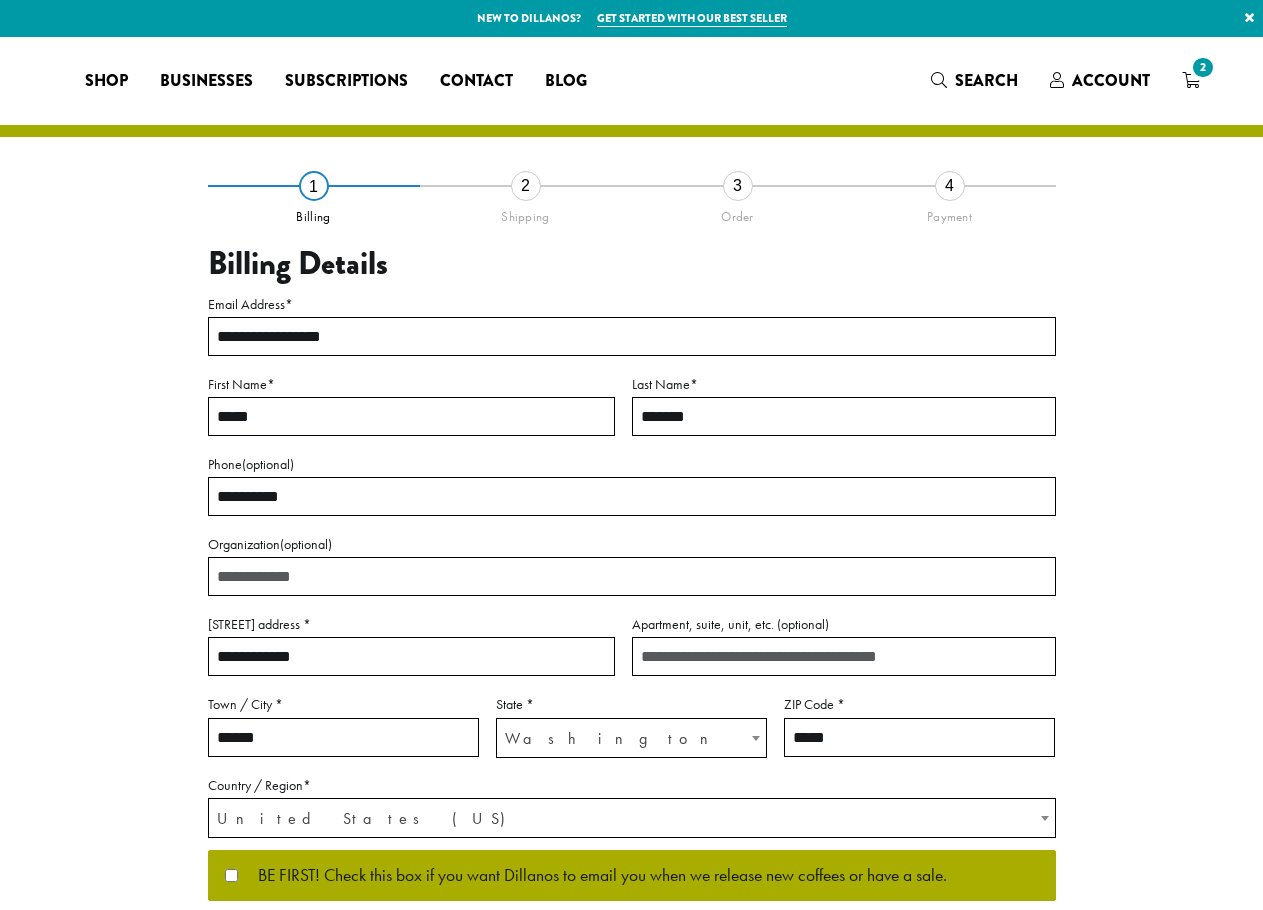 scroll, scrollTop: 0, scrollLeft: 0, axis: both 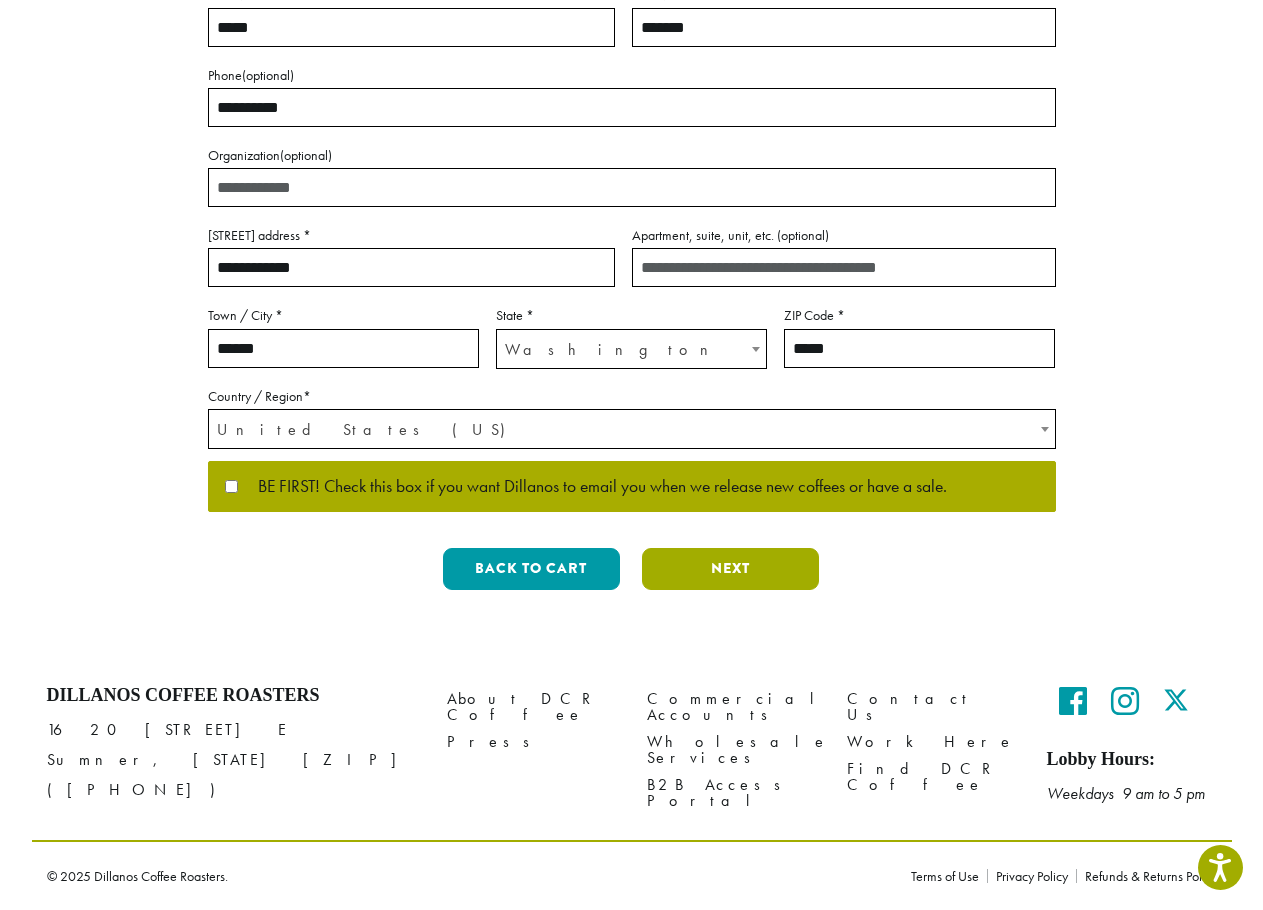 click on "Next" at bounding box center (730, 569) 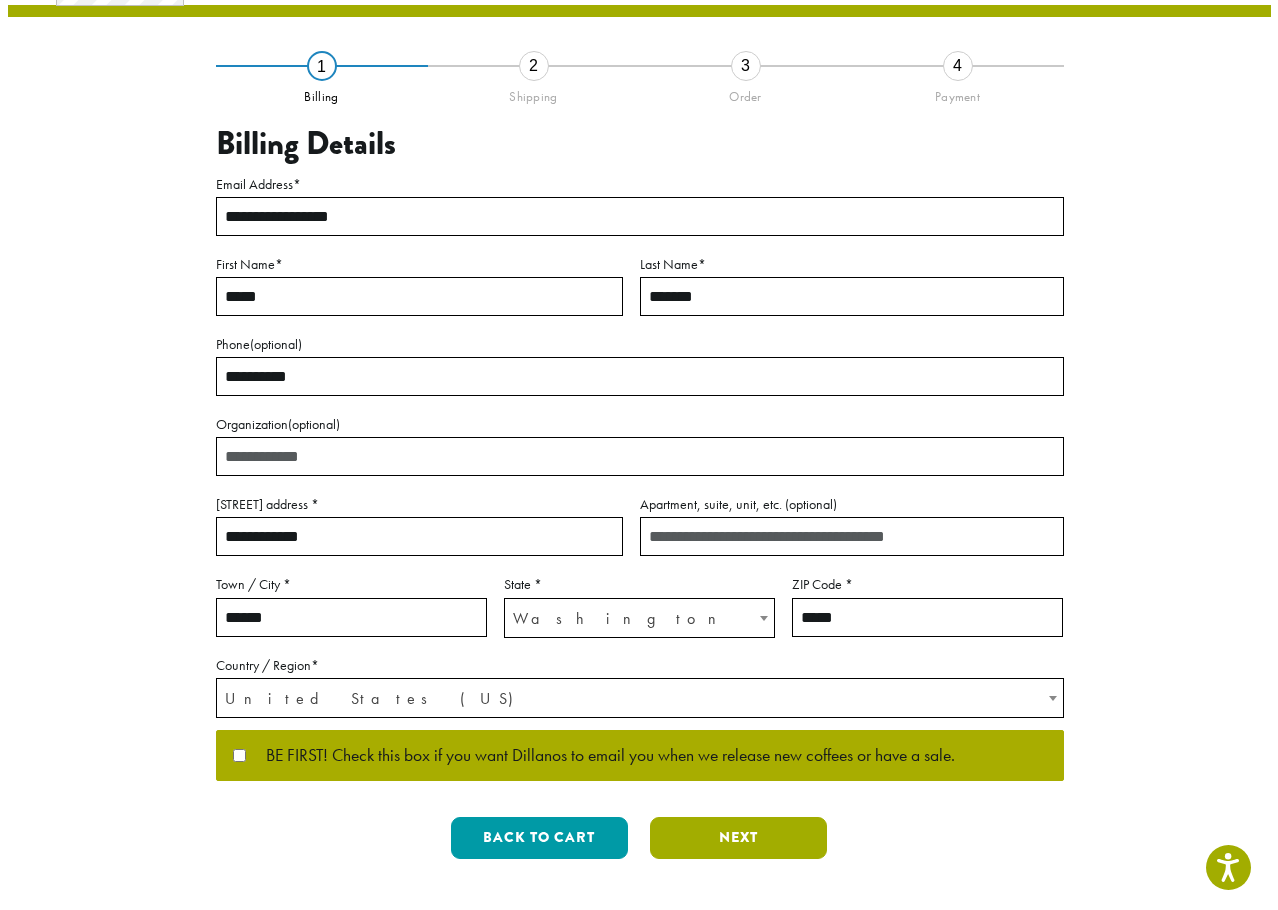 scroll, scrollTop: 0, scrollLeft: 0, axis: both 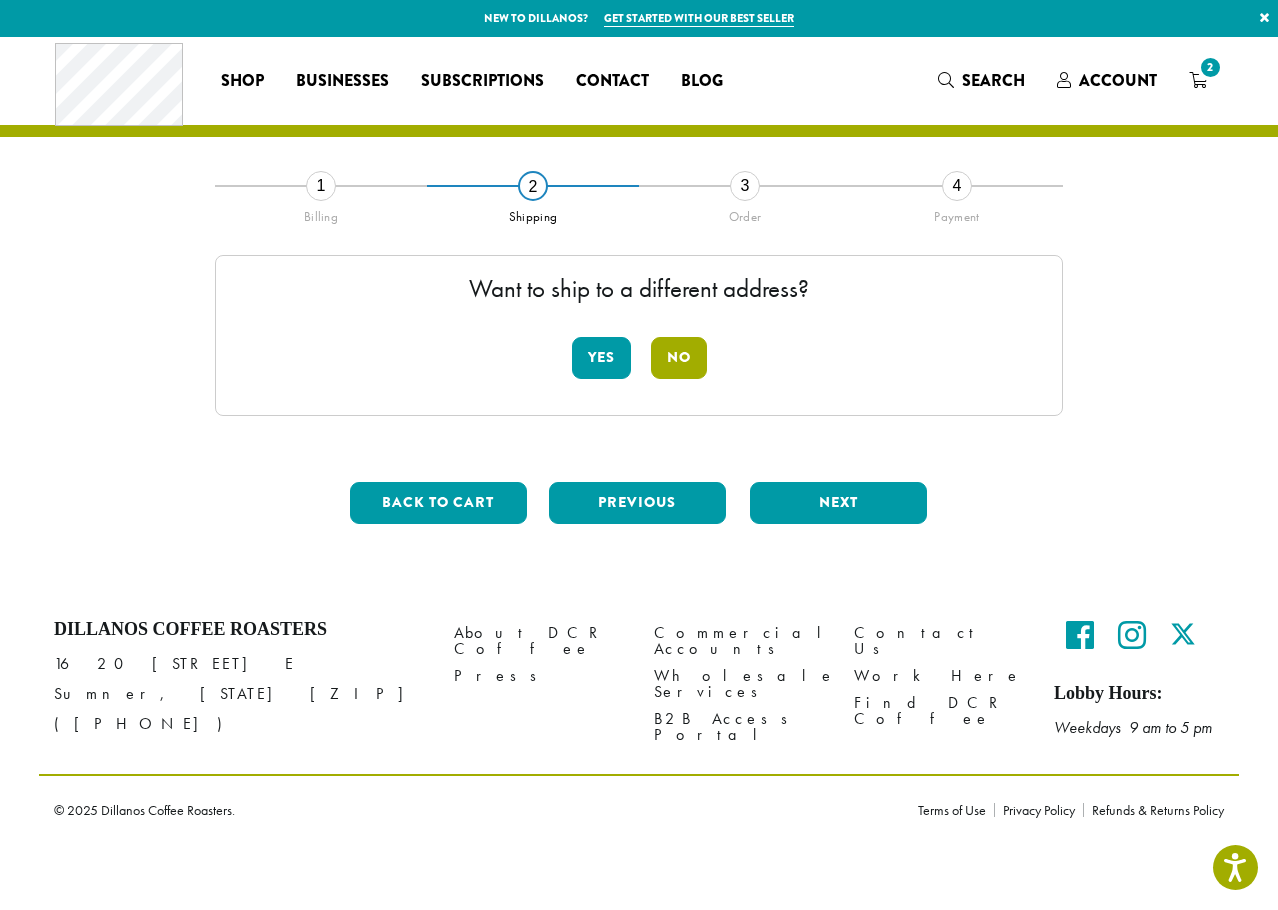 click on "No" at bounding box center (679, 358) 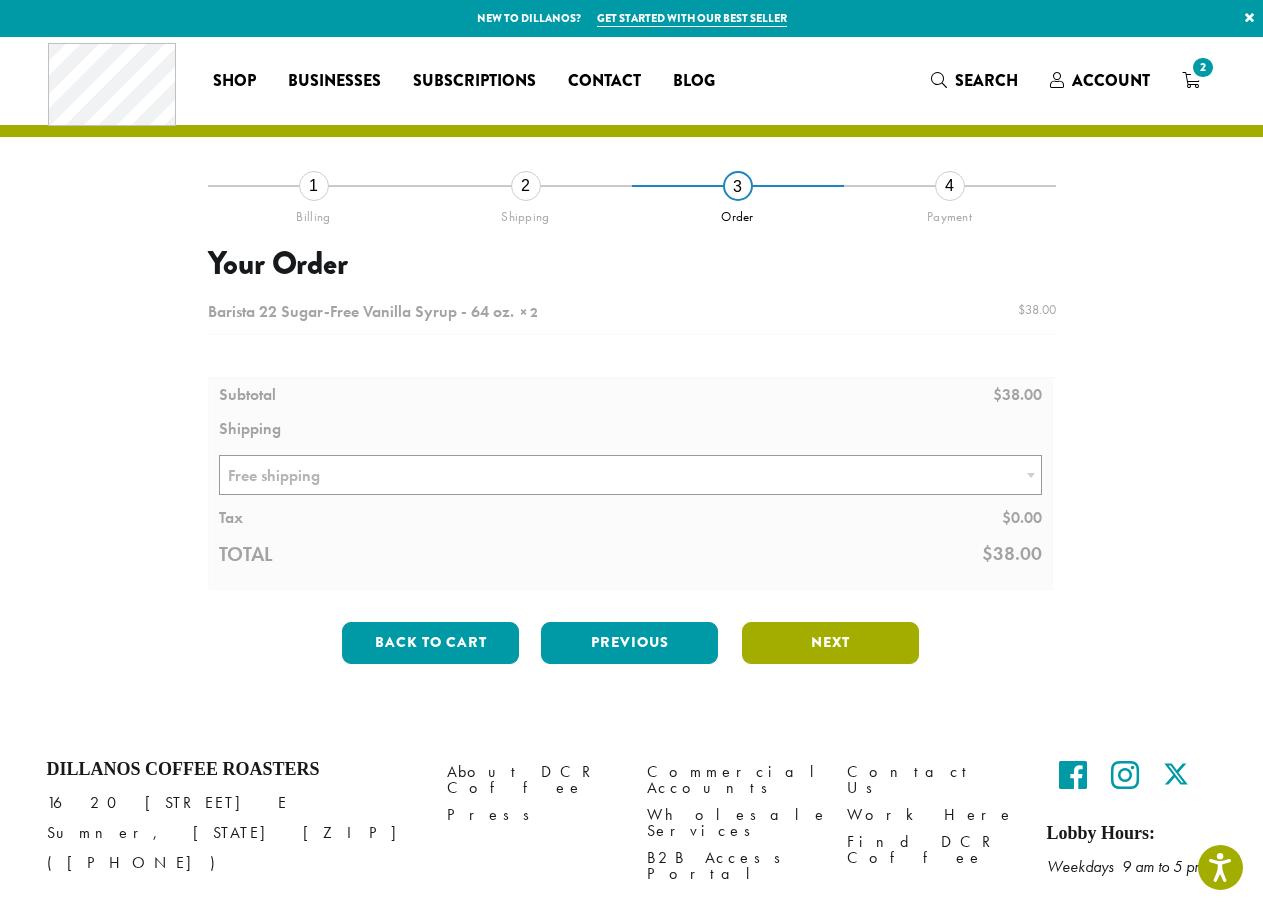 click on "Next" at bounding box center (830, 643) 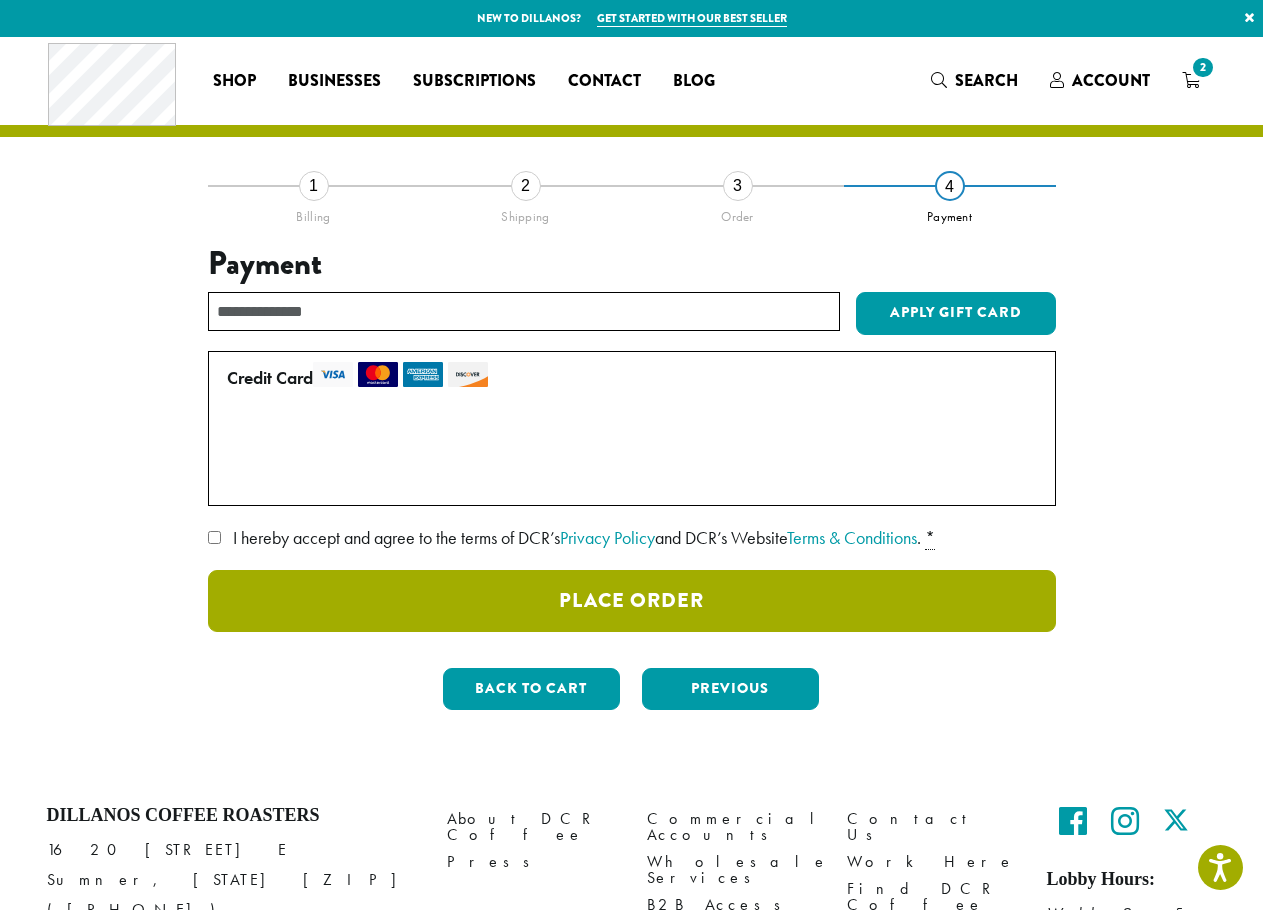 click on "Place Order" at bounding box center [632, 601] 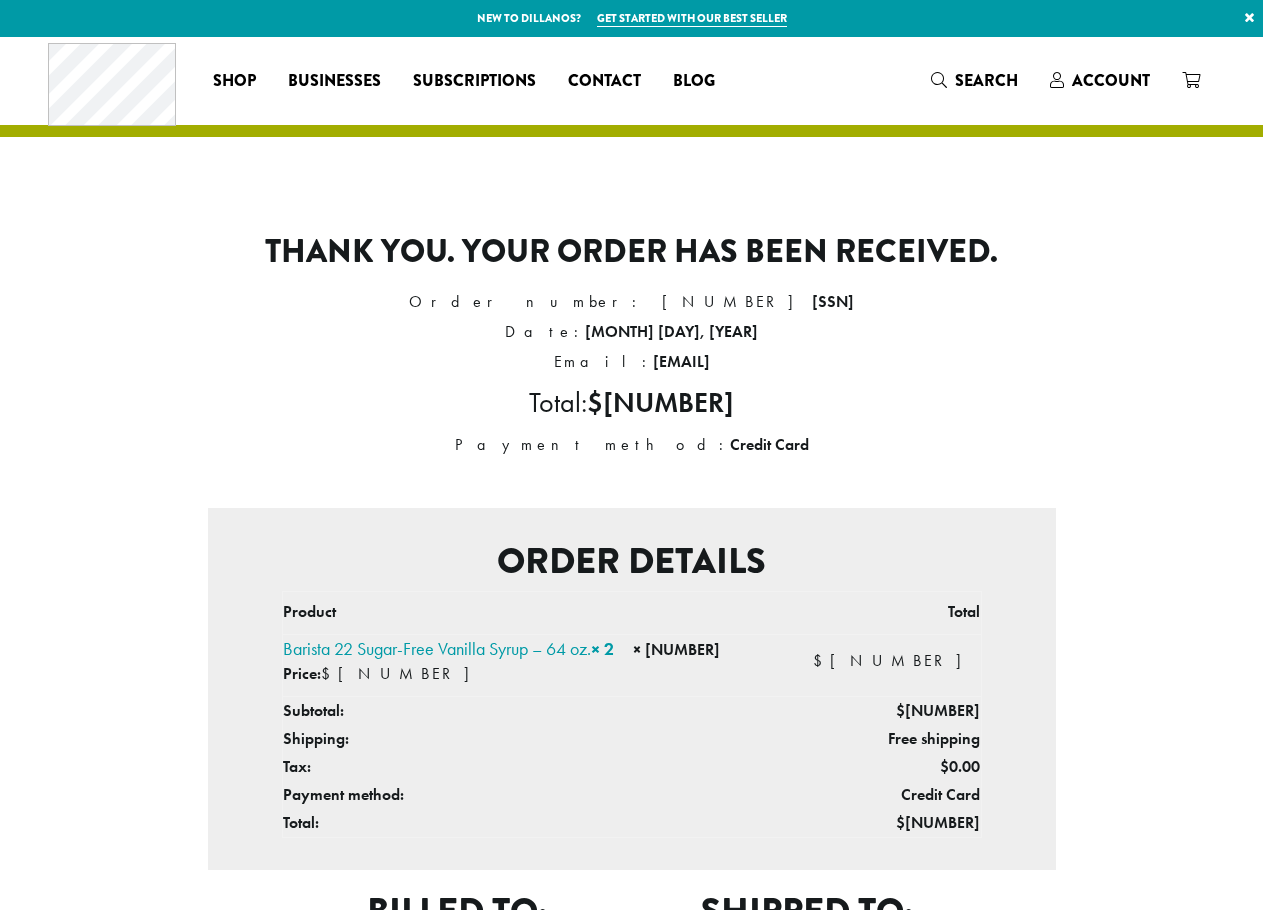 scroll, scrollTop: 0, scrollLeft: 0, axis: both 